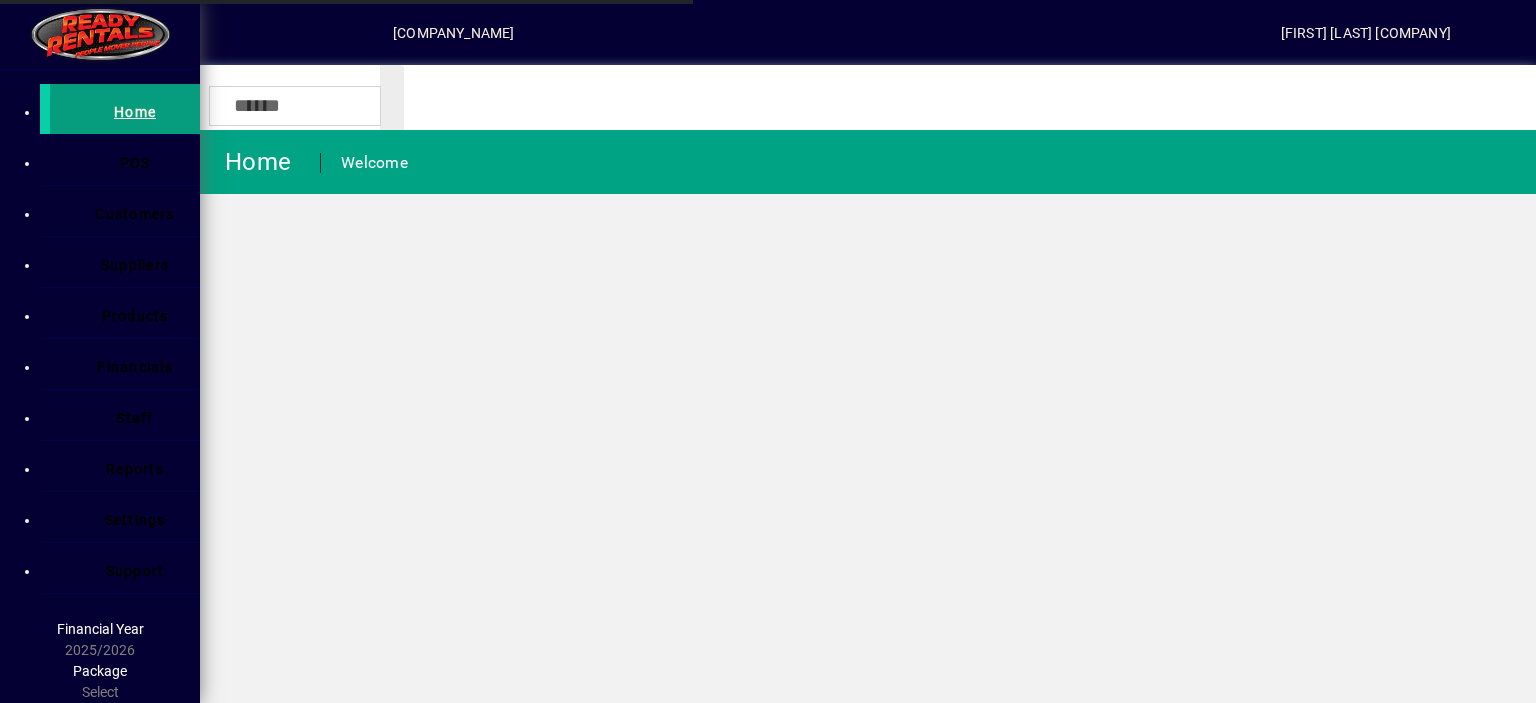 scroll, scrollTop: 0, scrollLeft: 0, axis: both 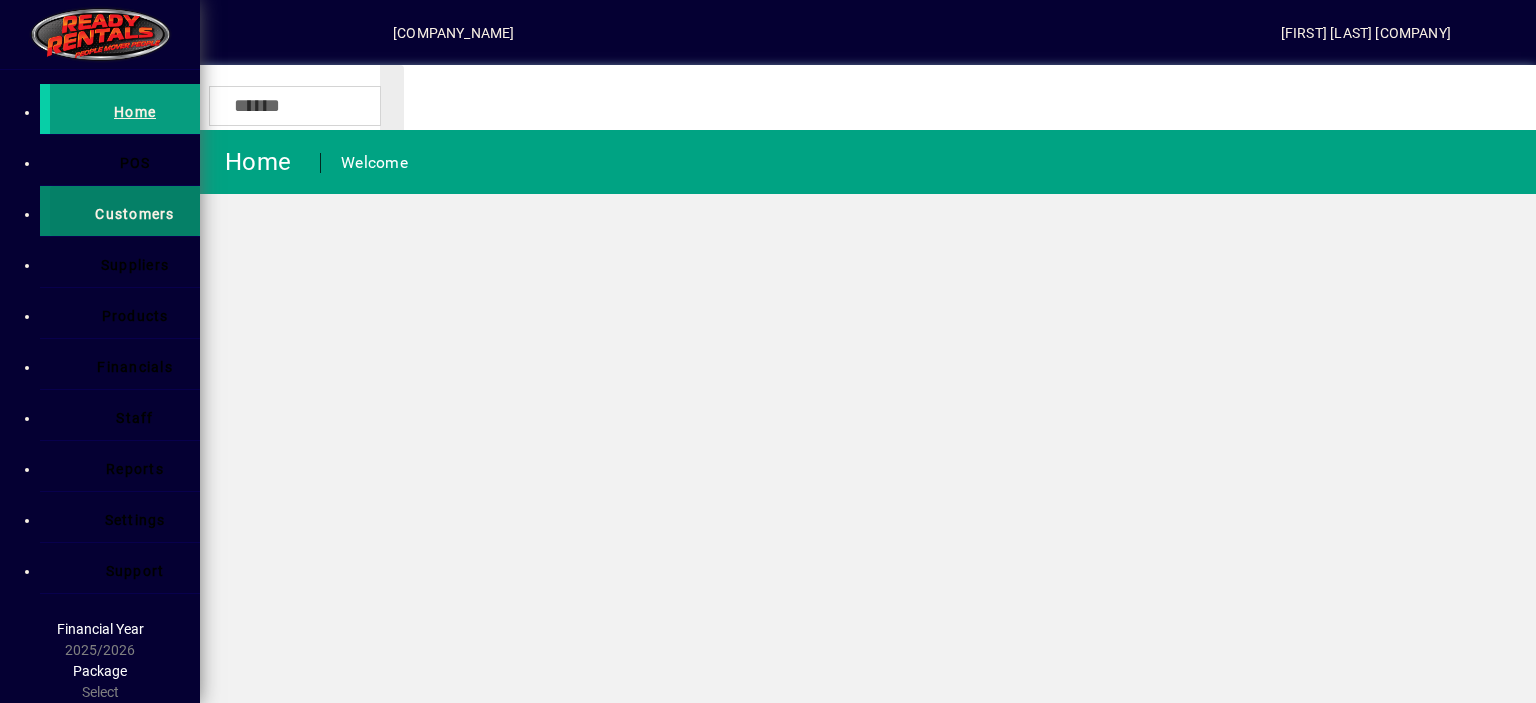 click on "Customers" at bounding box center [134, 214] 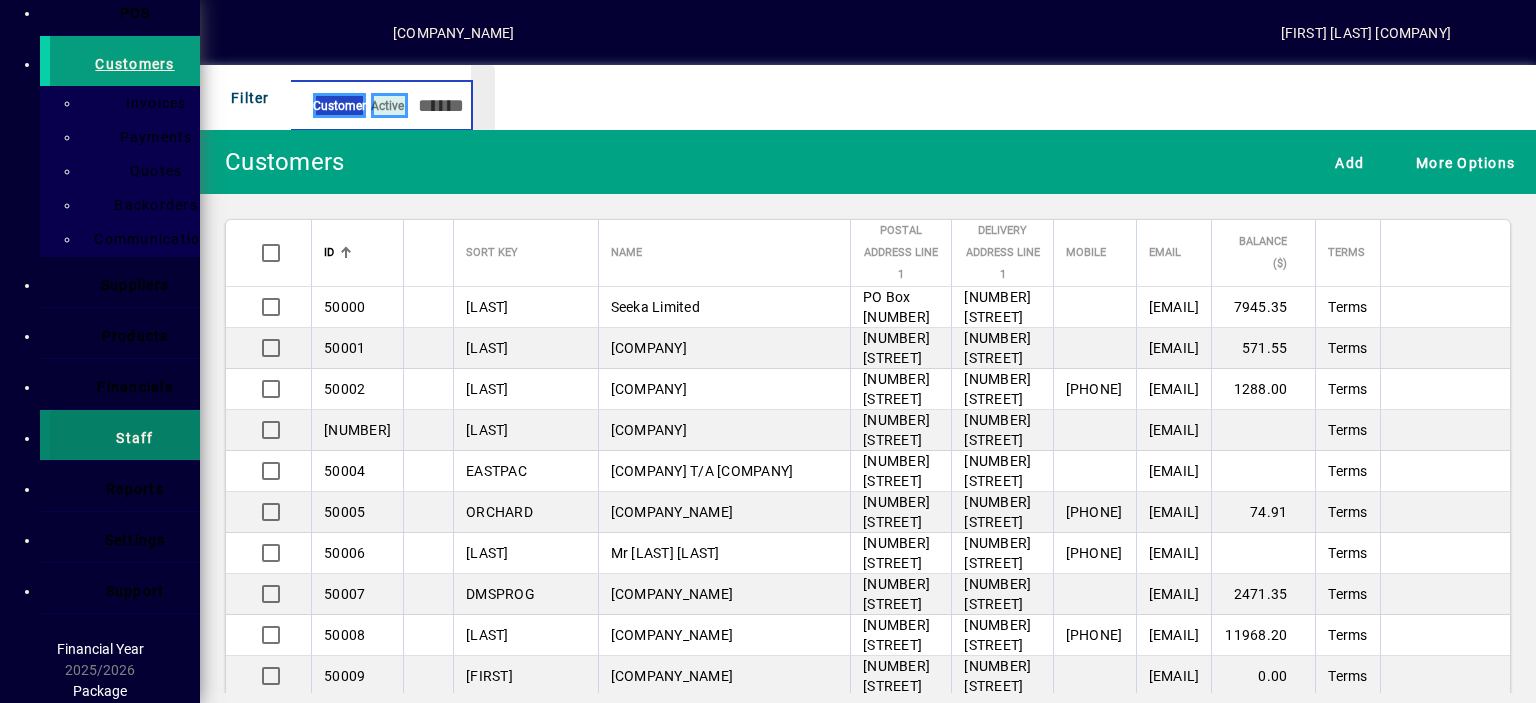 scroll, scrollTop: 153, scrollLeft: 0, axis: vertical 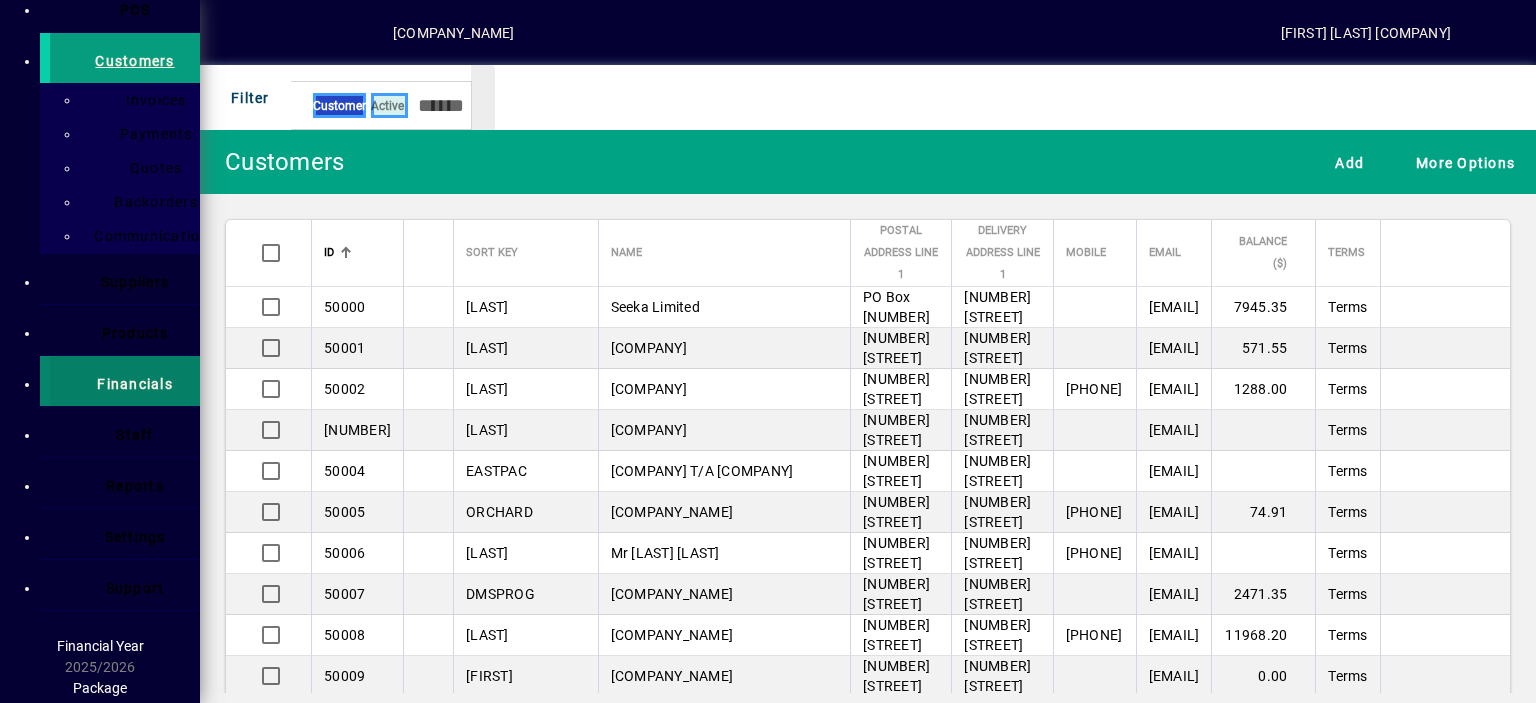 click on "Financials" at bounding box center [135, 384] 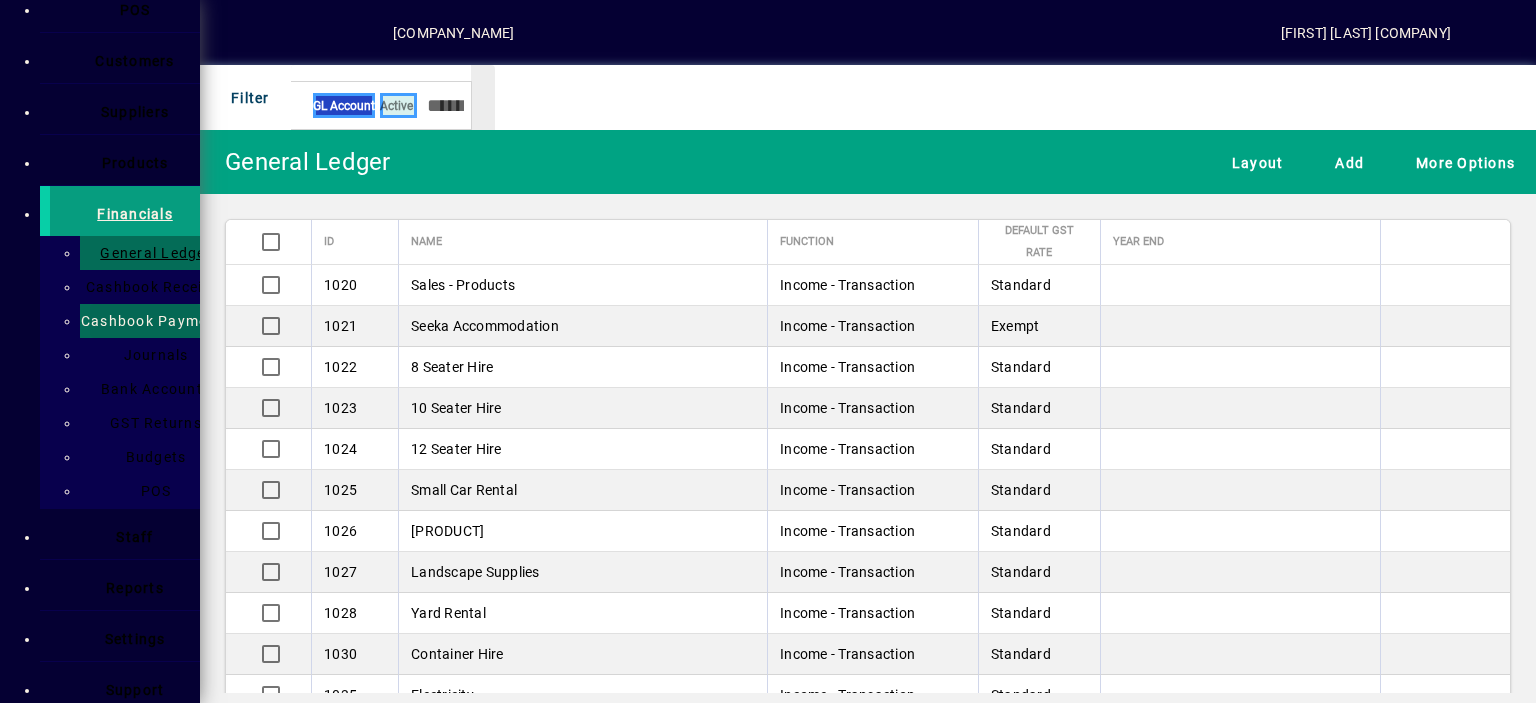 click on "Cashbook Payments" at bounding box center [150, 321] 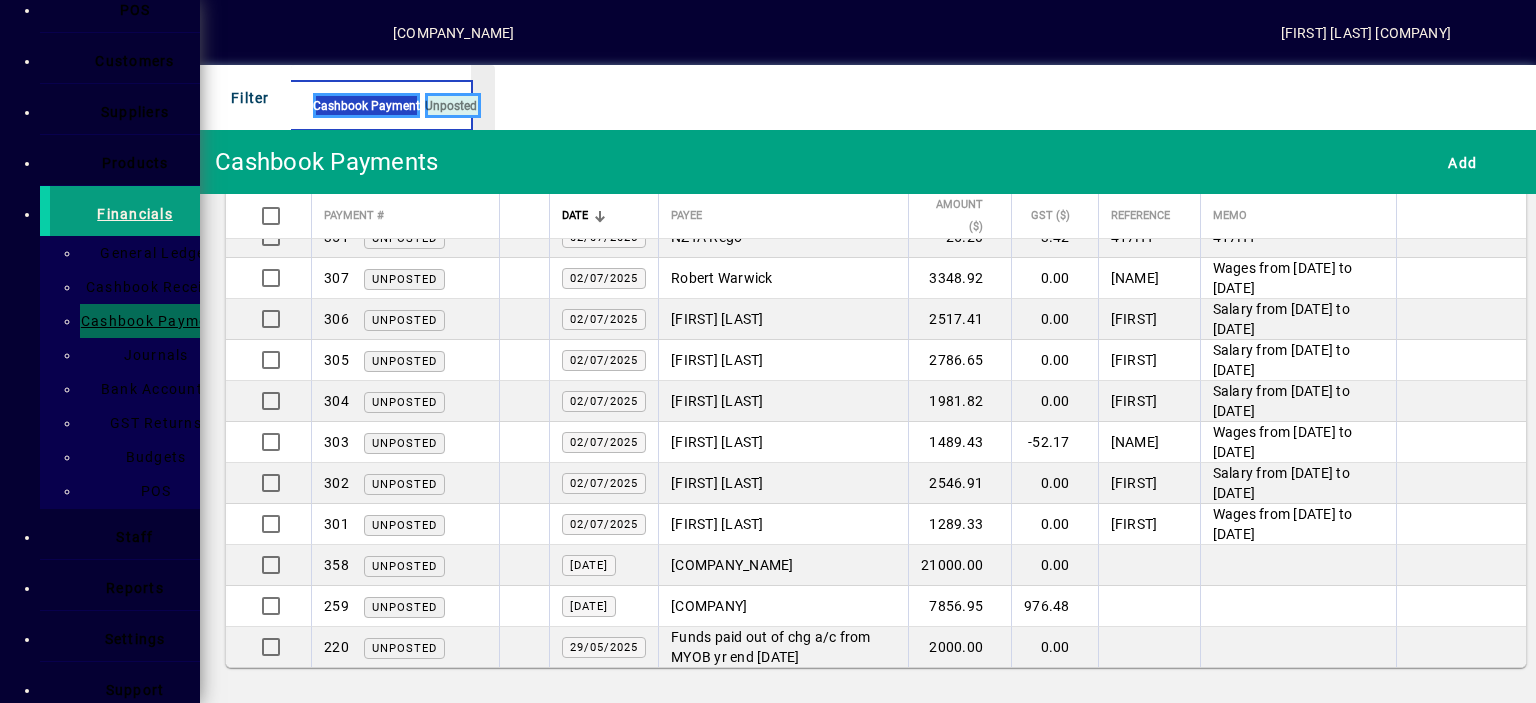 scroll, scrollTop: 1387, scrollLeft: 0, axis: vertical 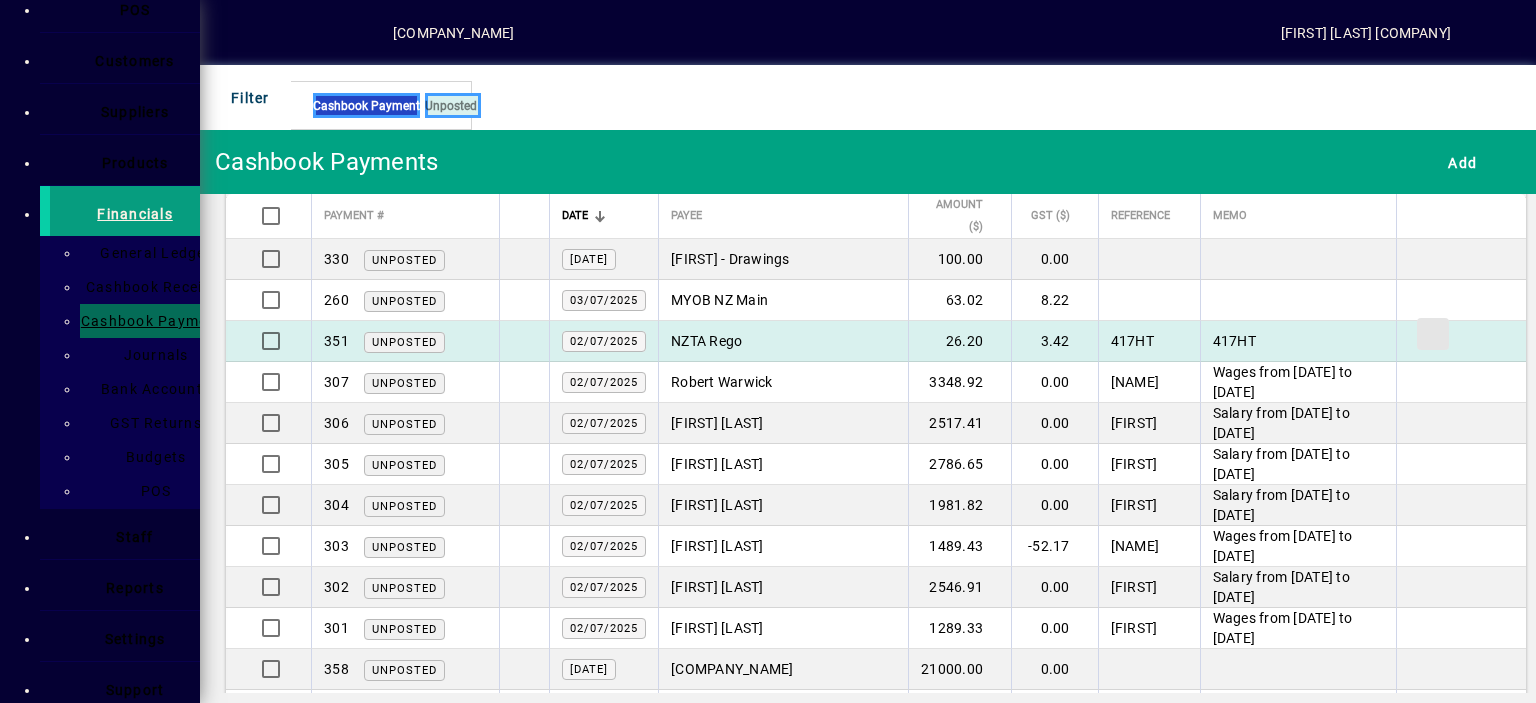 click at bounding box center [1433, 334] 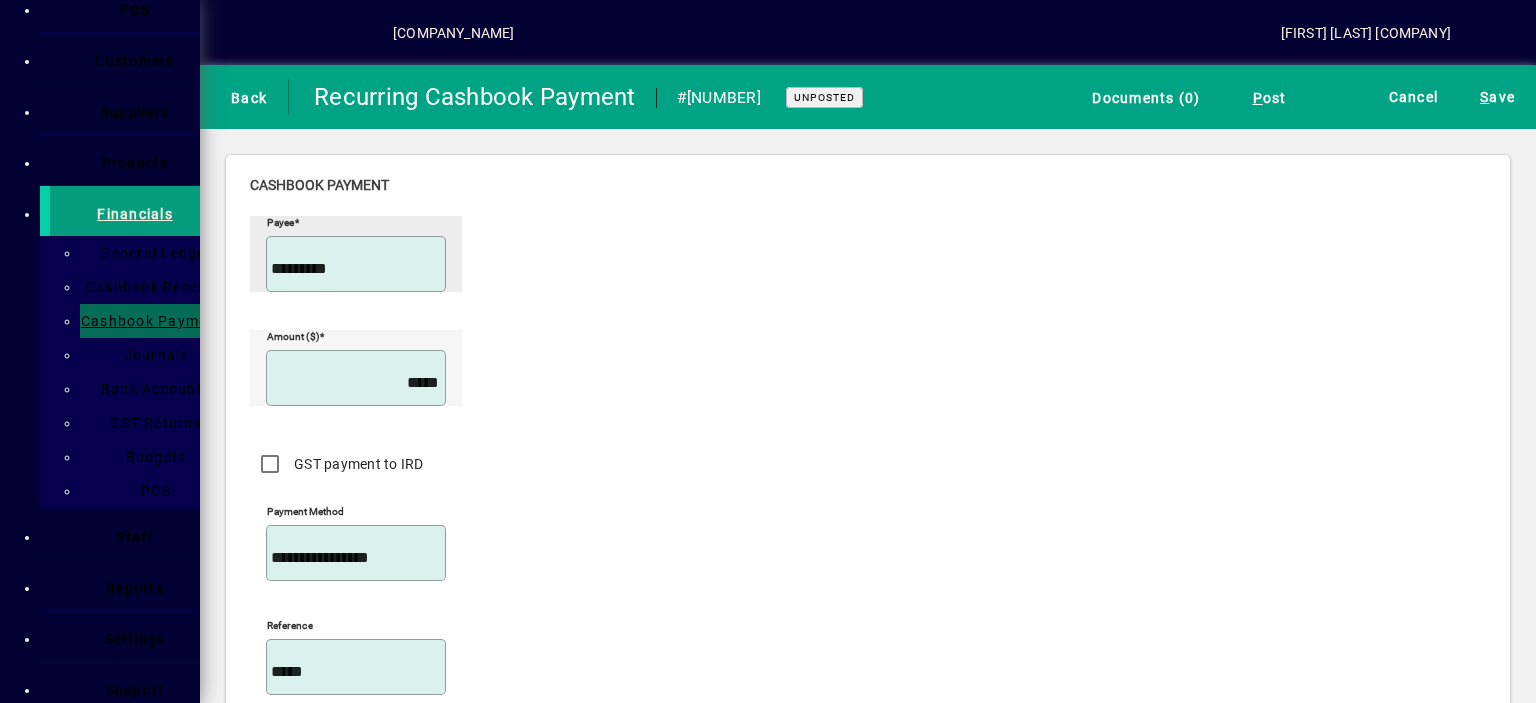 click on "*****" at bounding box center (358, 383) 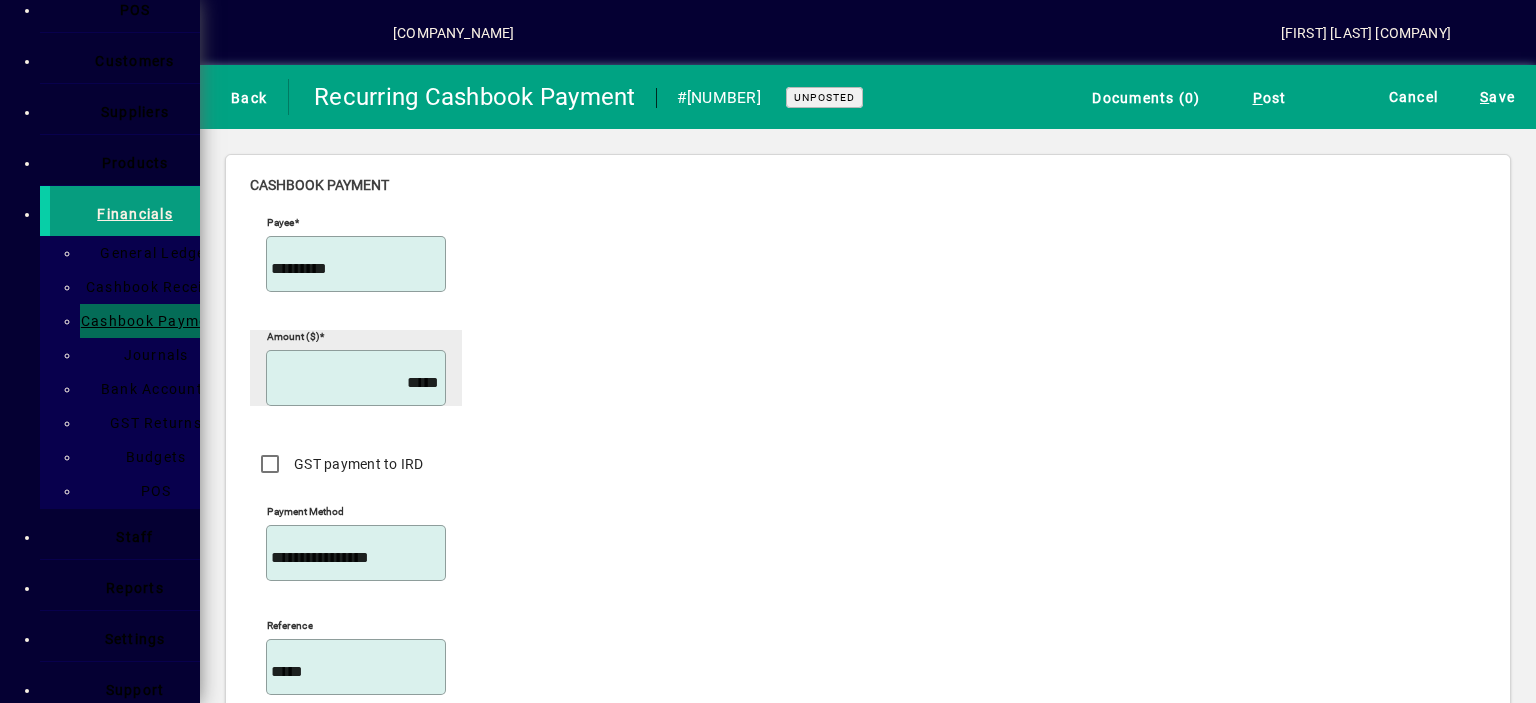 click on "*****" at bounding box center (358, 383) 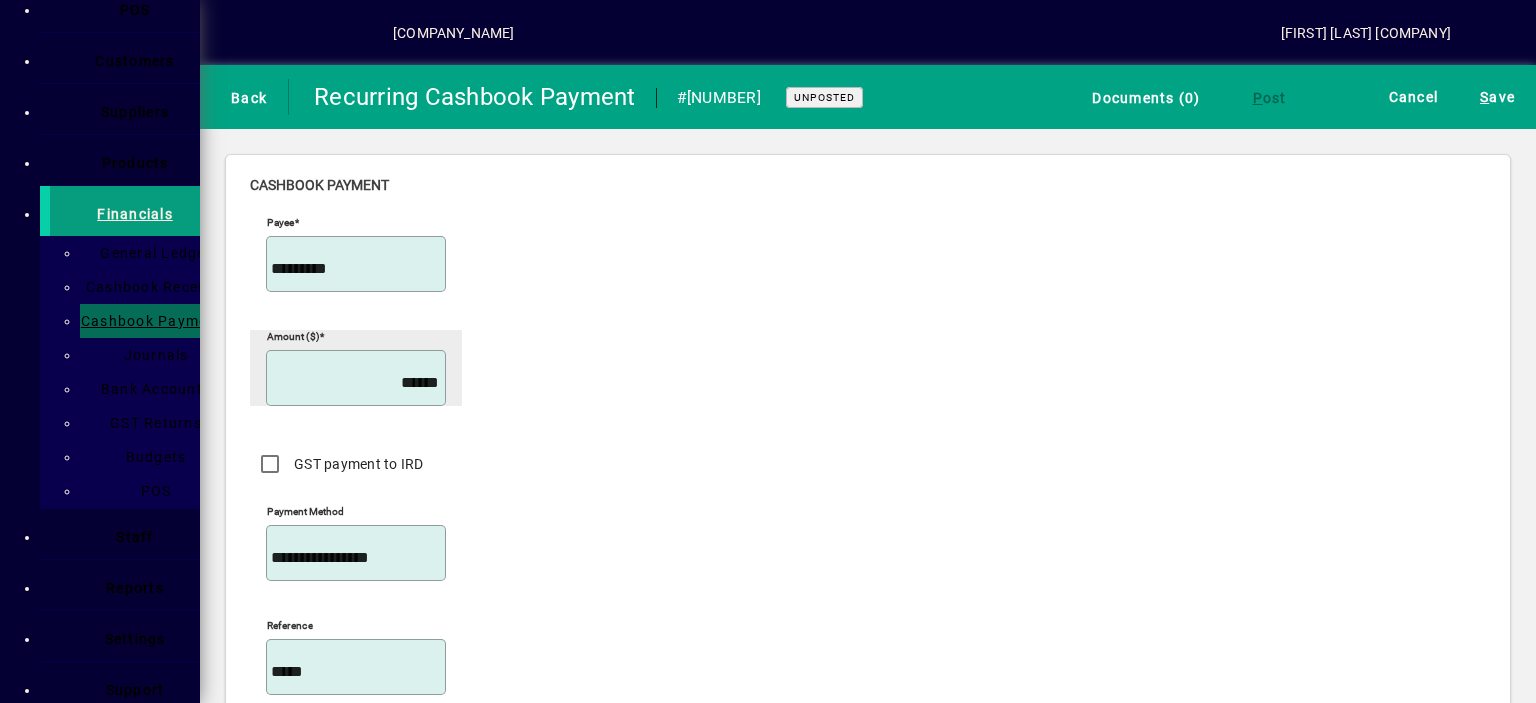 type on "******" 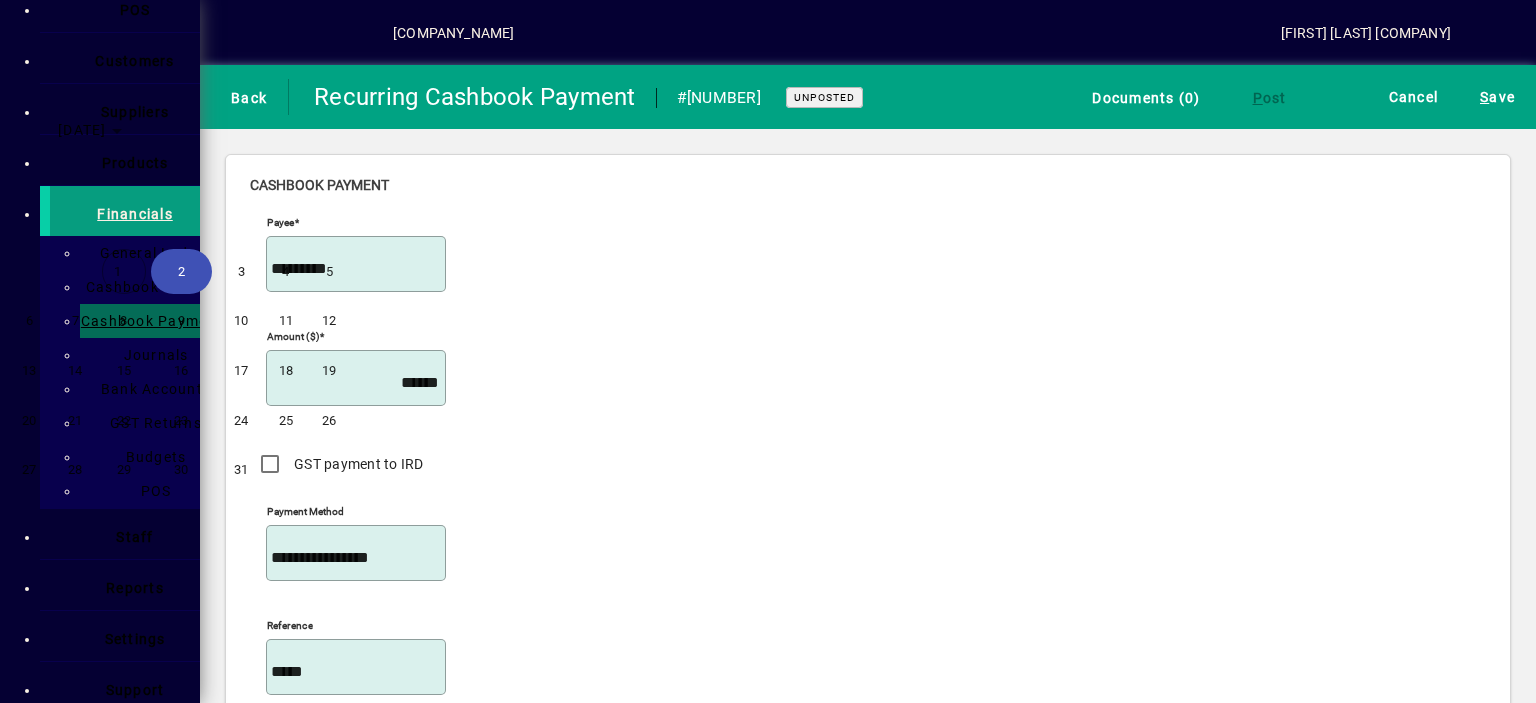 click on "1" at bounding box center [123, 271] 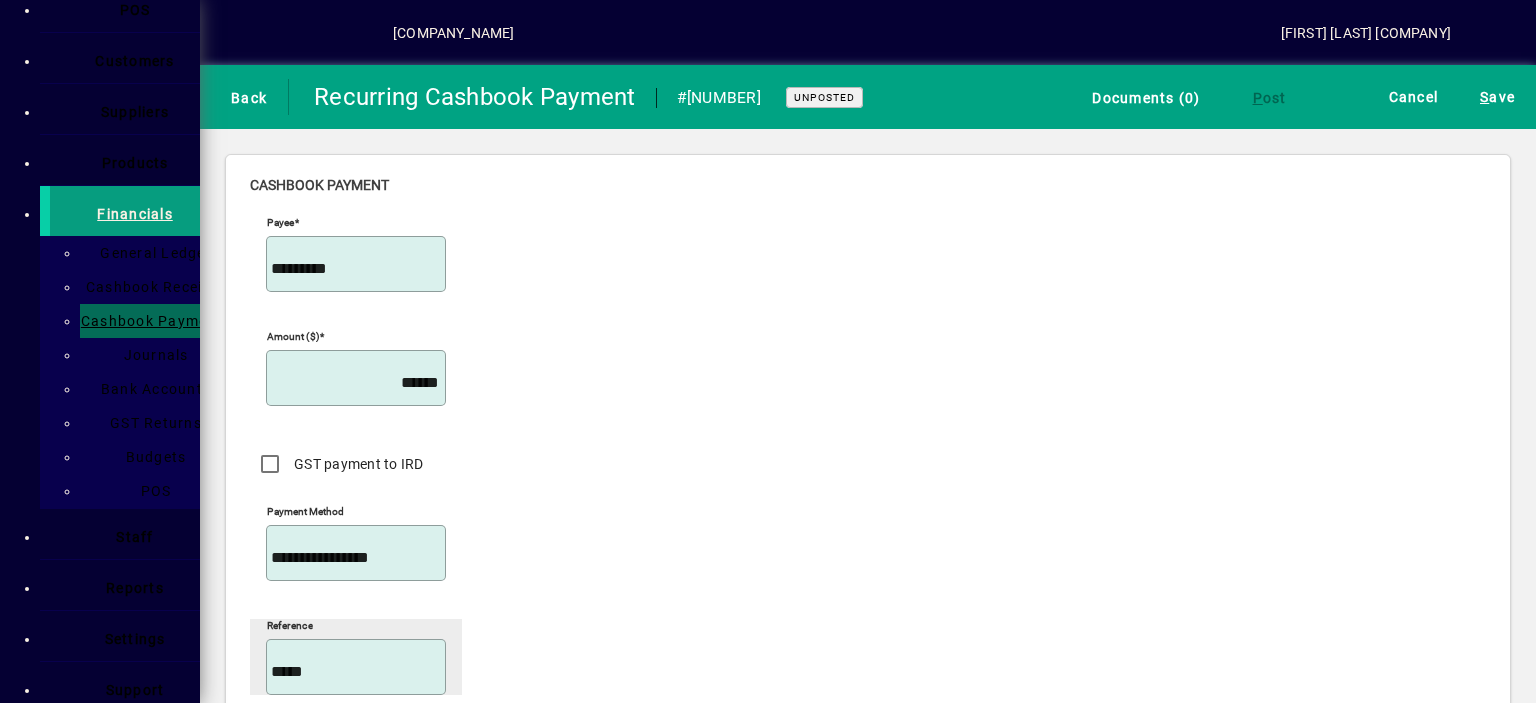click on "*****" at bounding box center (358, 672) 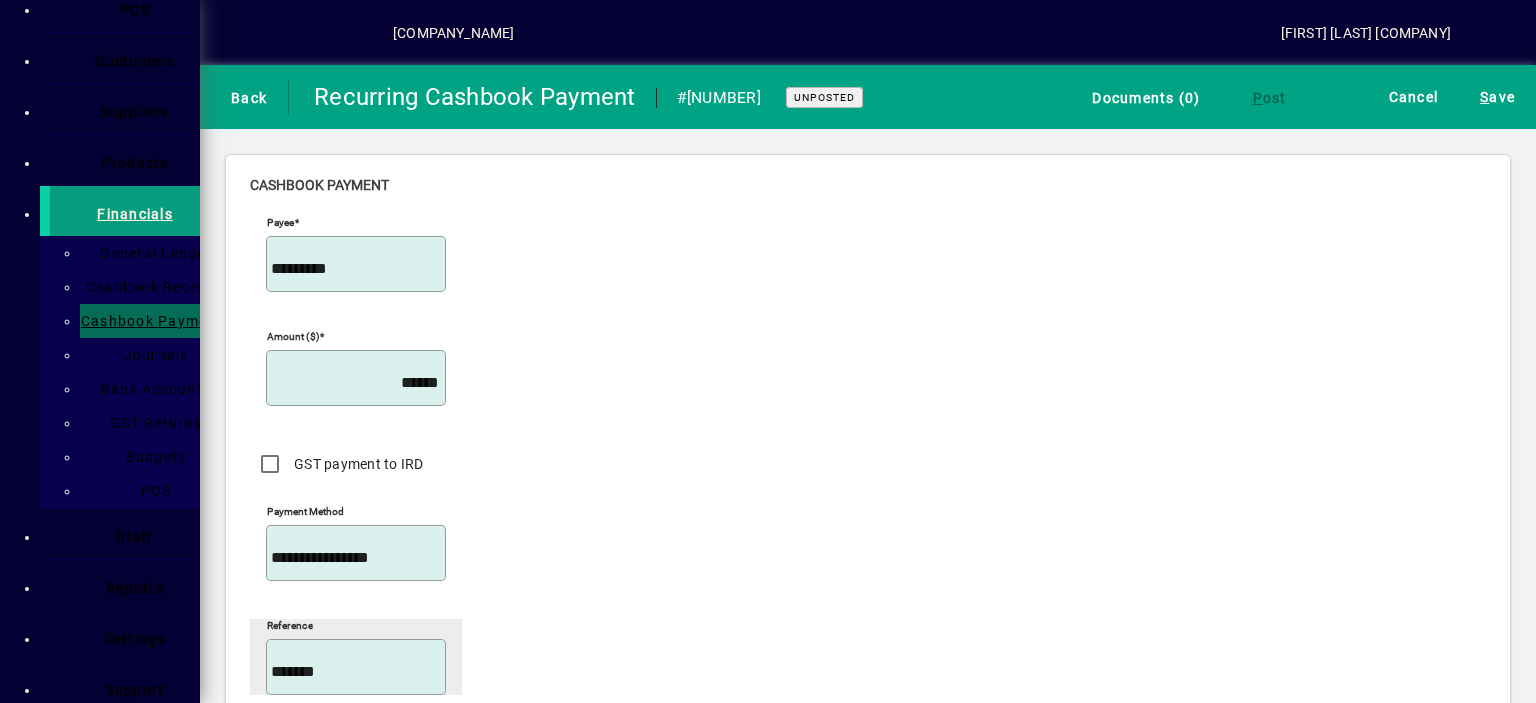 type on "*******" 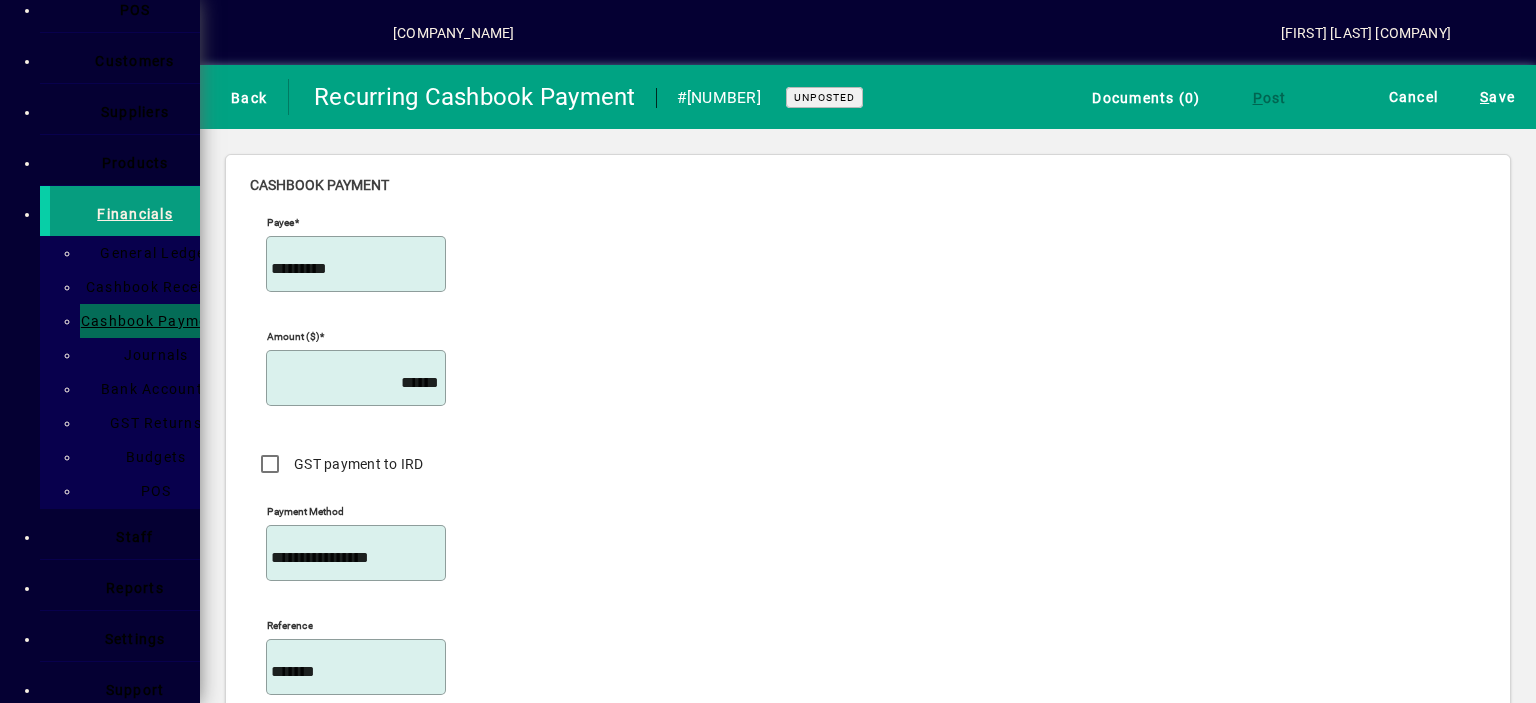 click on "*****" at bounding box center (358, 881) 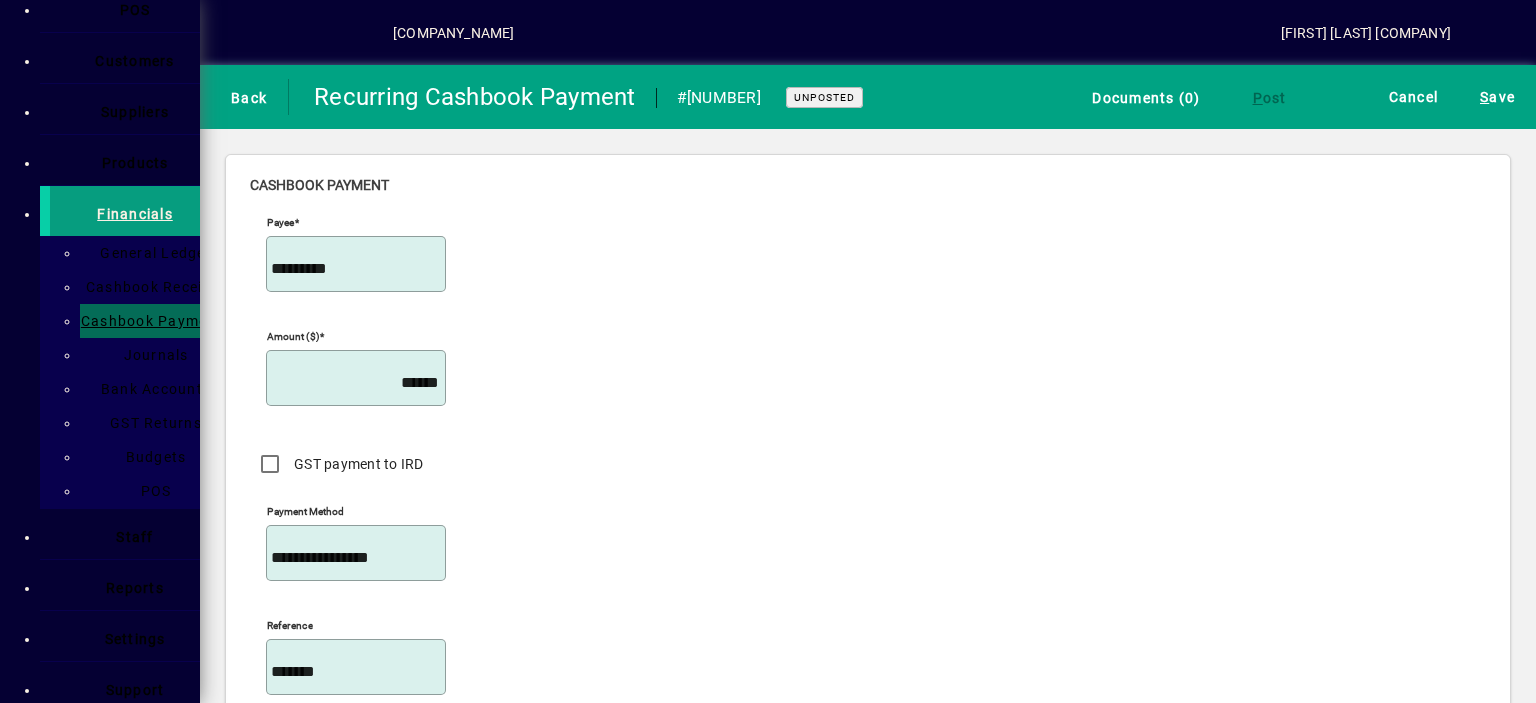 scroll, scrollTop: 143, scrollLeft: 0, axis: vertical 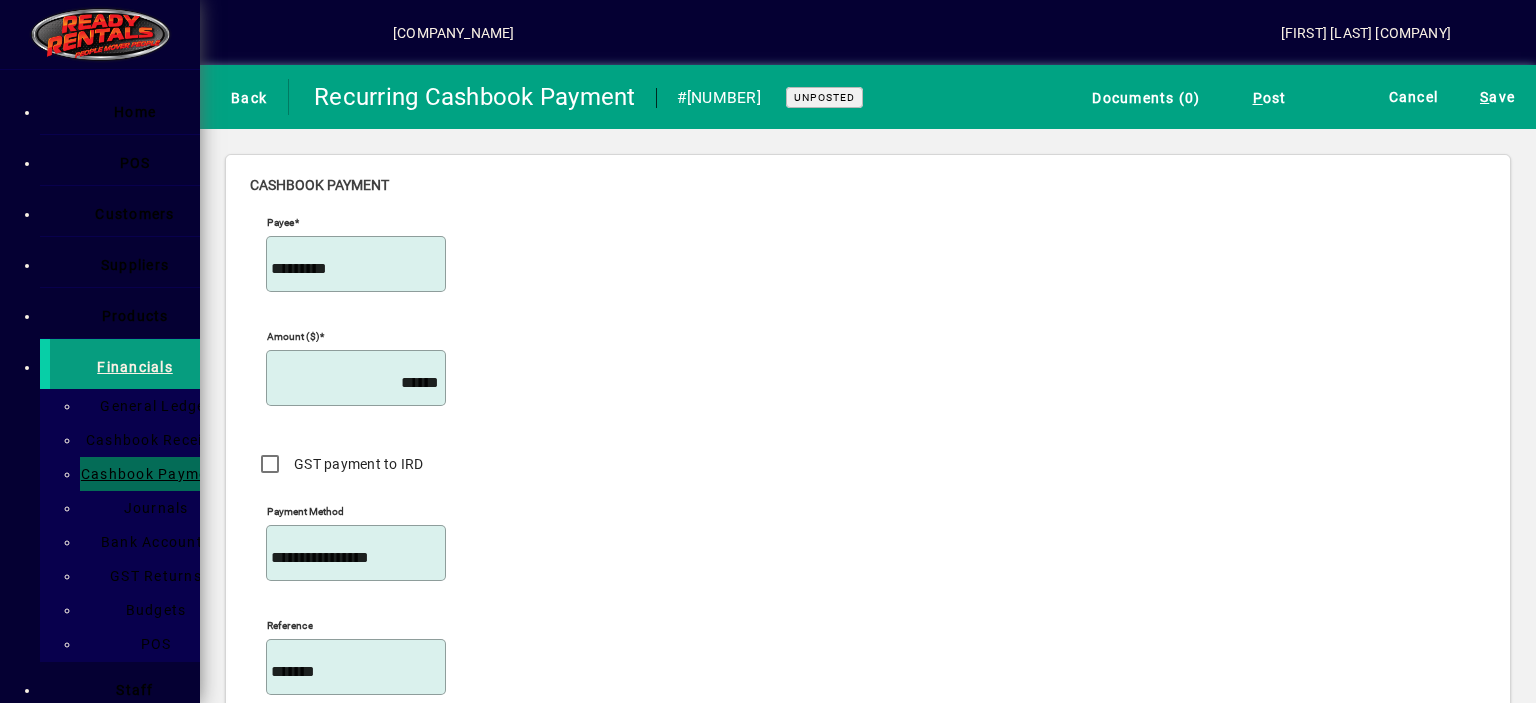 type on "******" 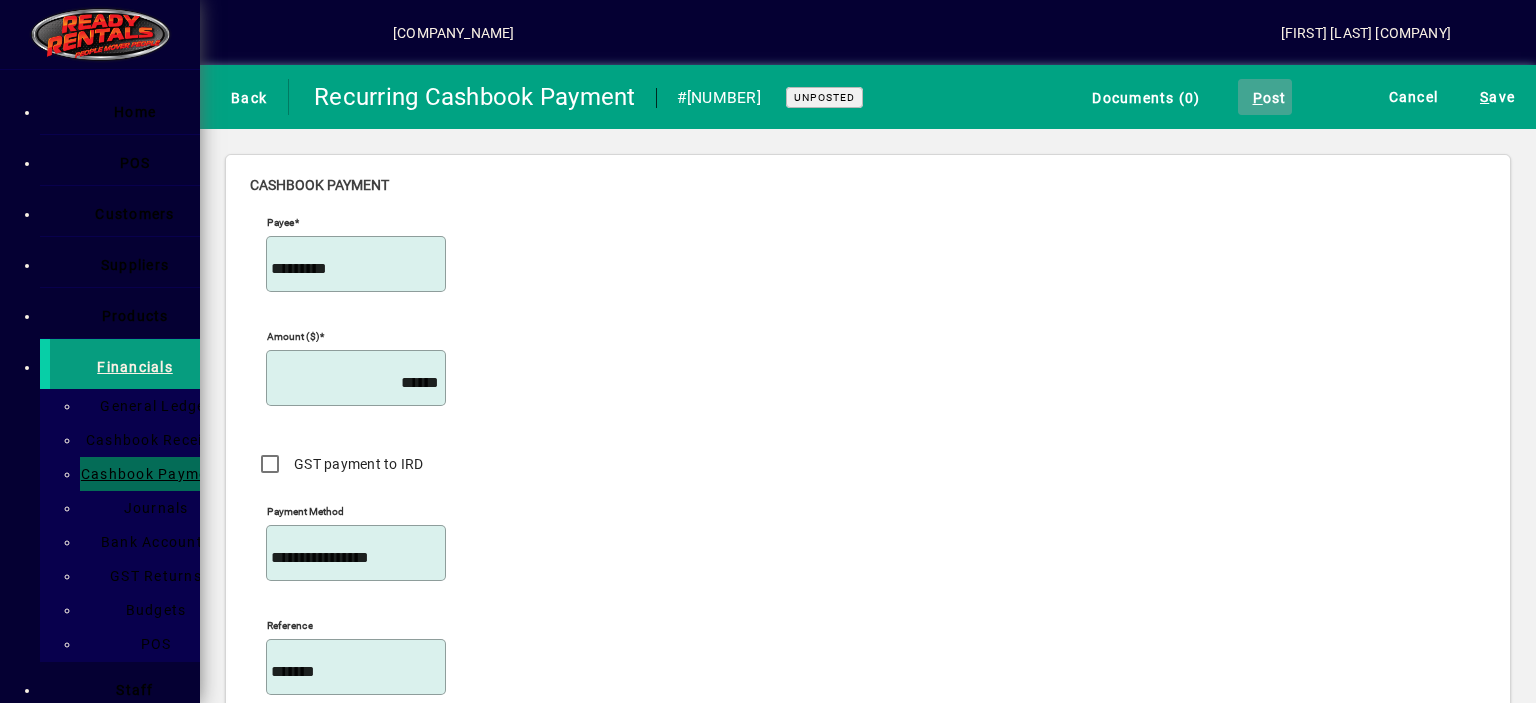 click on "P ost" at bounding box center [1265, 97] 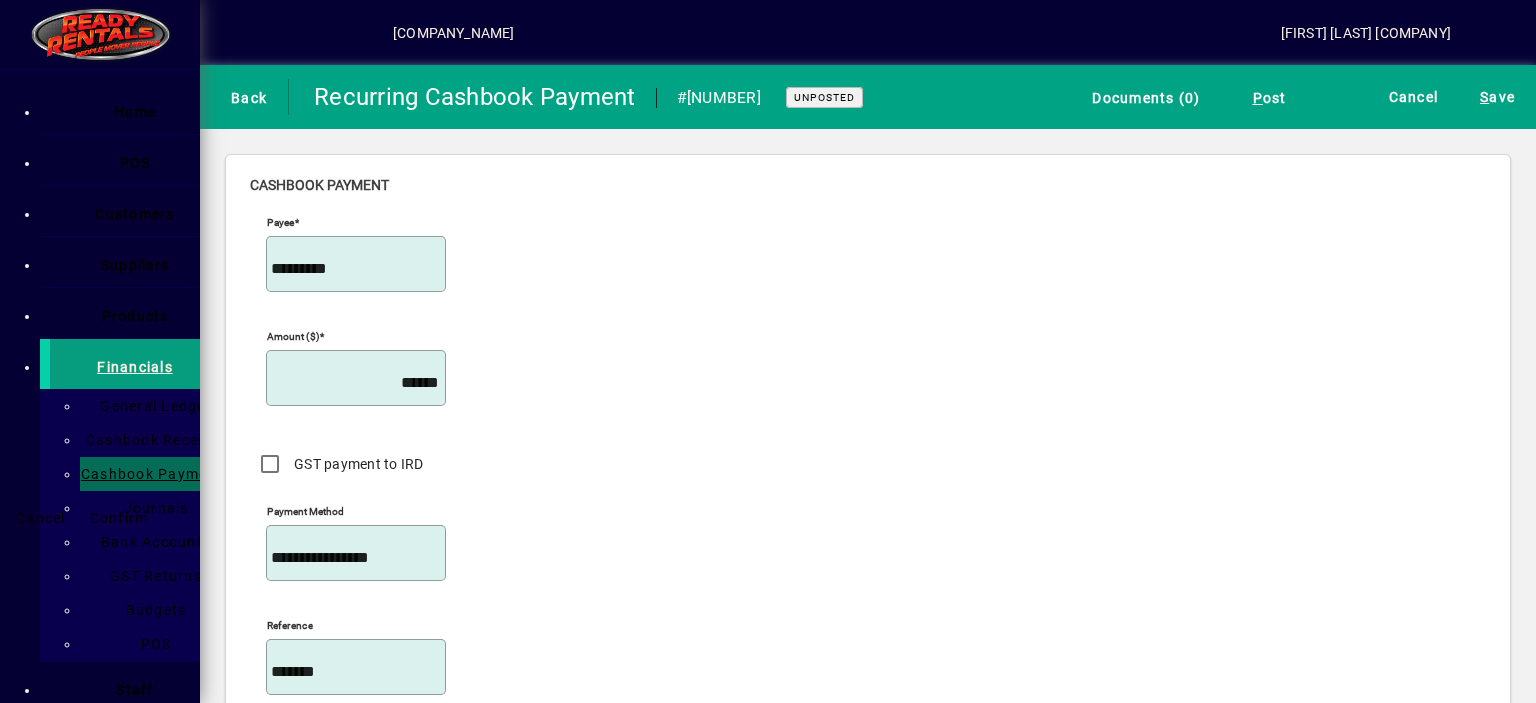 click at bounding box center (236, 421) 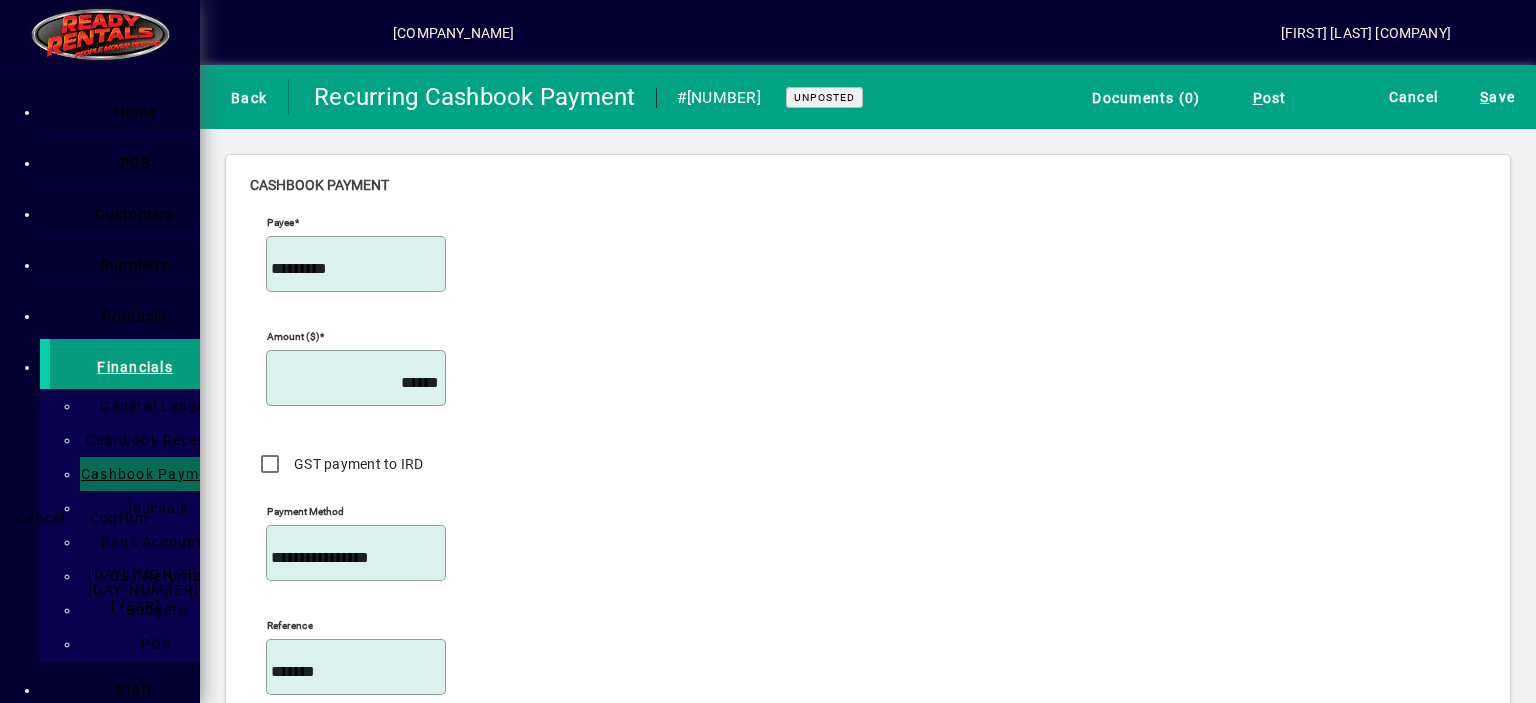 click on "2" at bounding box center [181, 731] 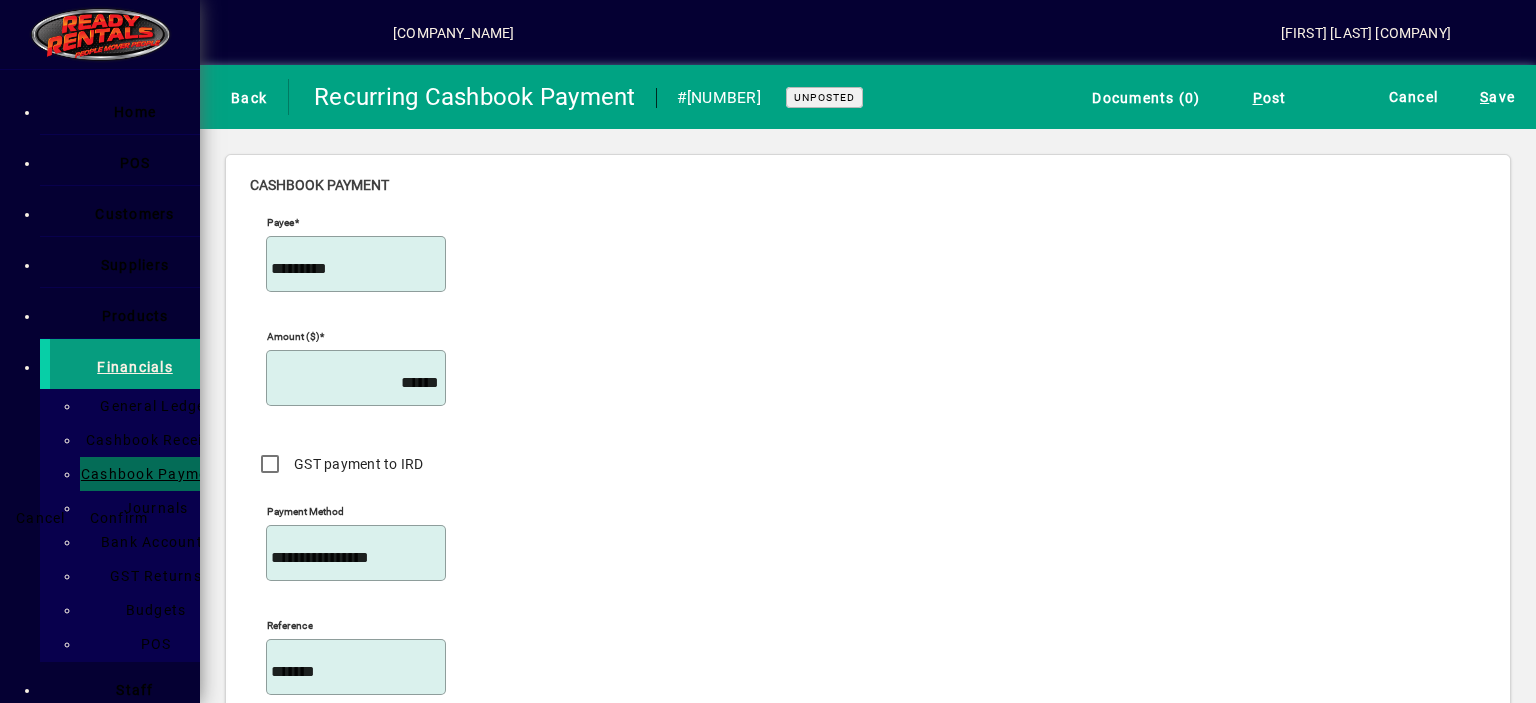 click on "Confirm" at bounding box center (119, 518) 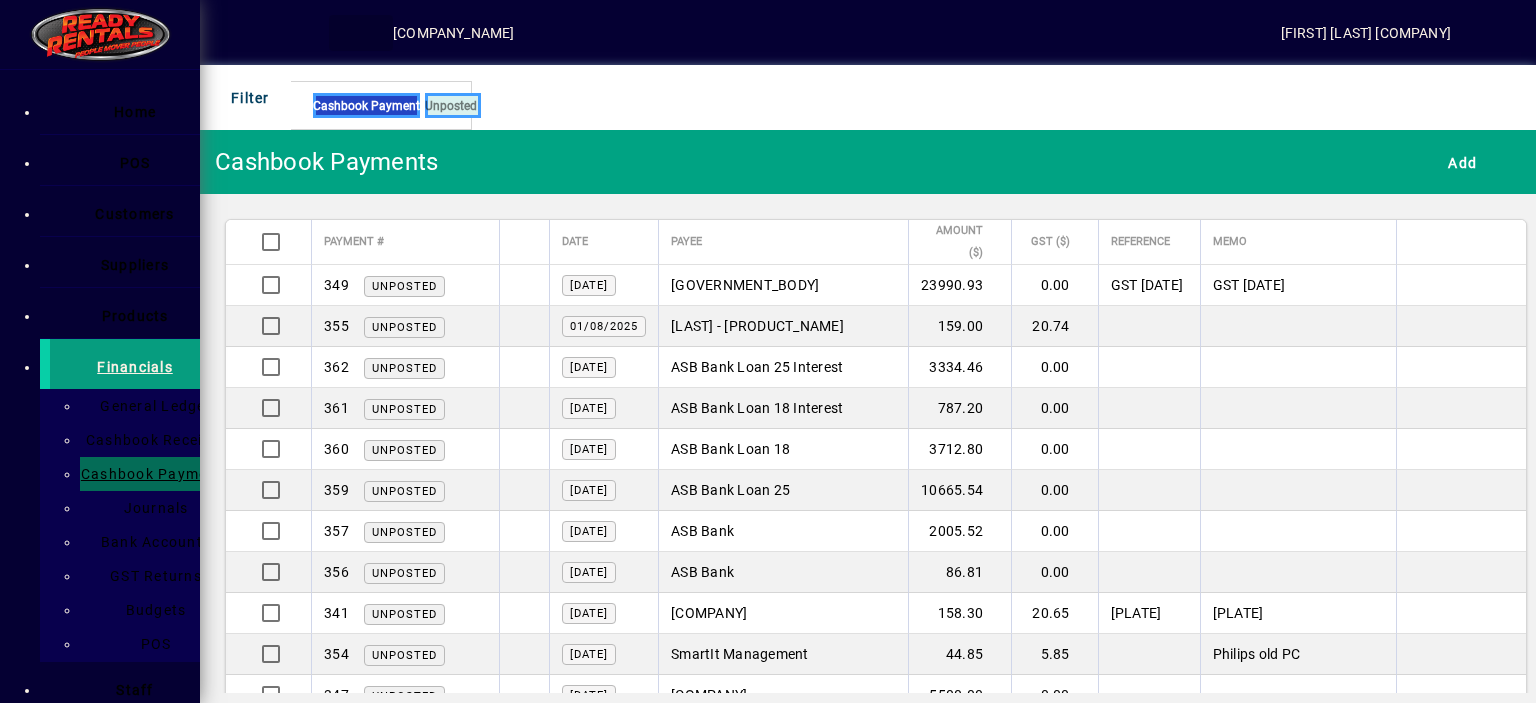 click at bounding box center [361, 33] 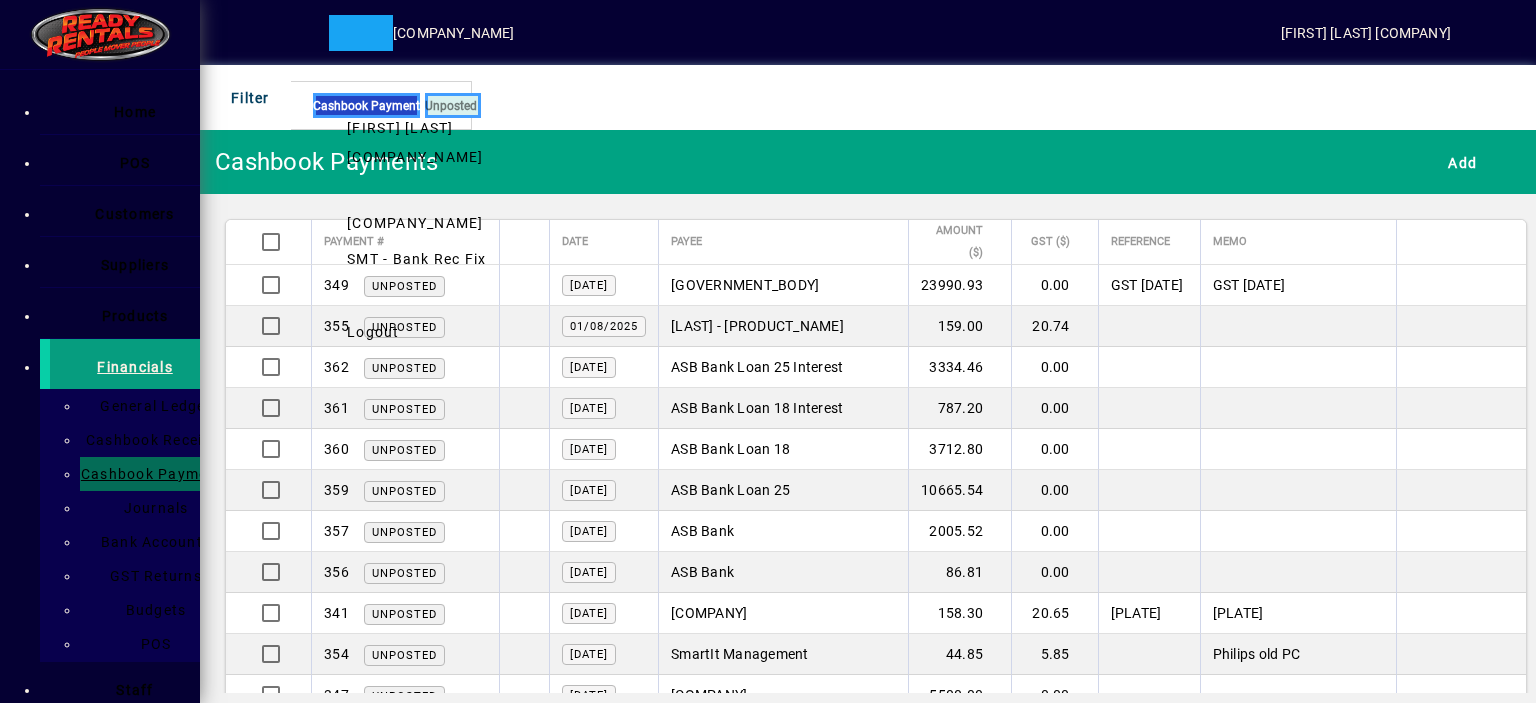 click on "[COMPANY_NAME]" at bounding box center [415, 223] 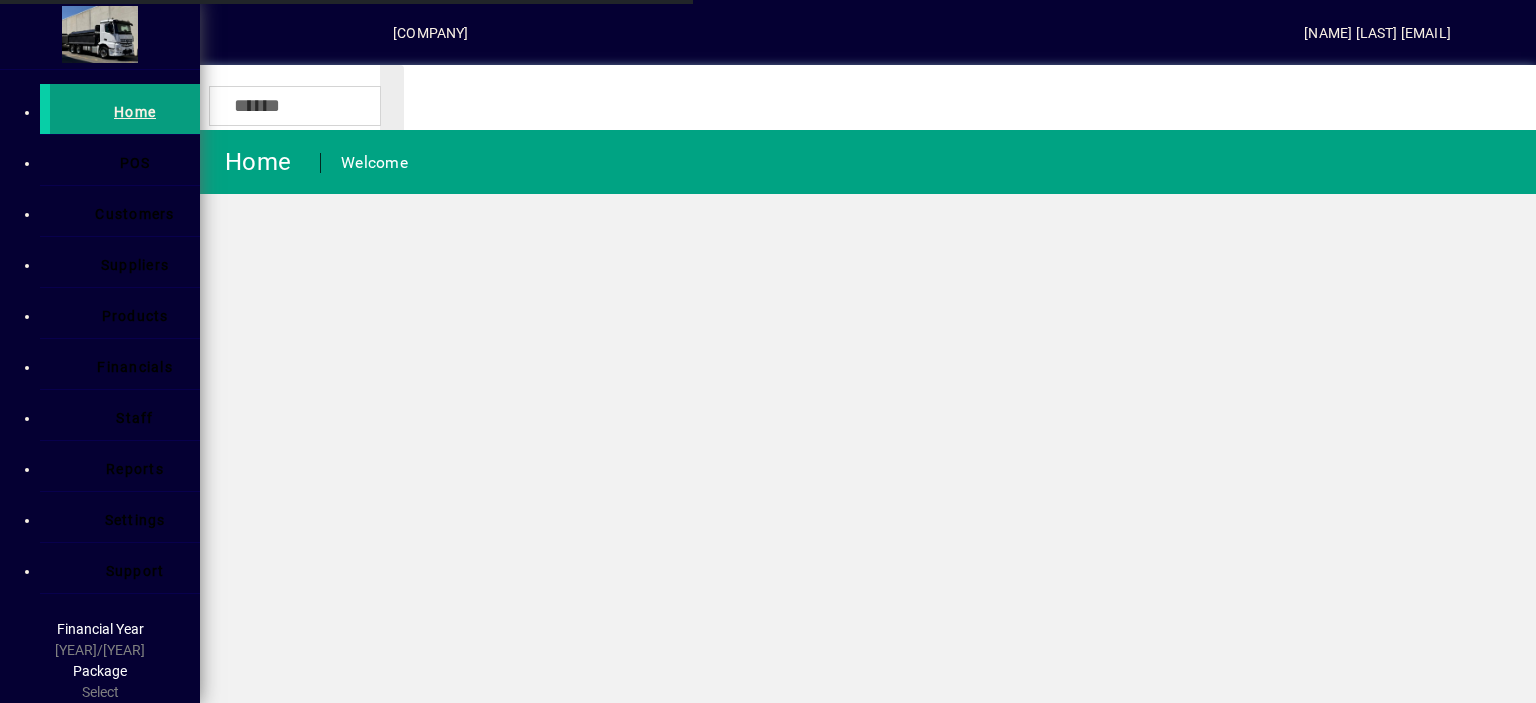scroll, scrollTop: 0, scrollLeft: 0, axis: both 